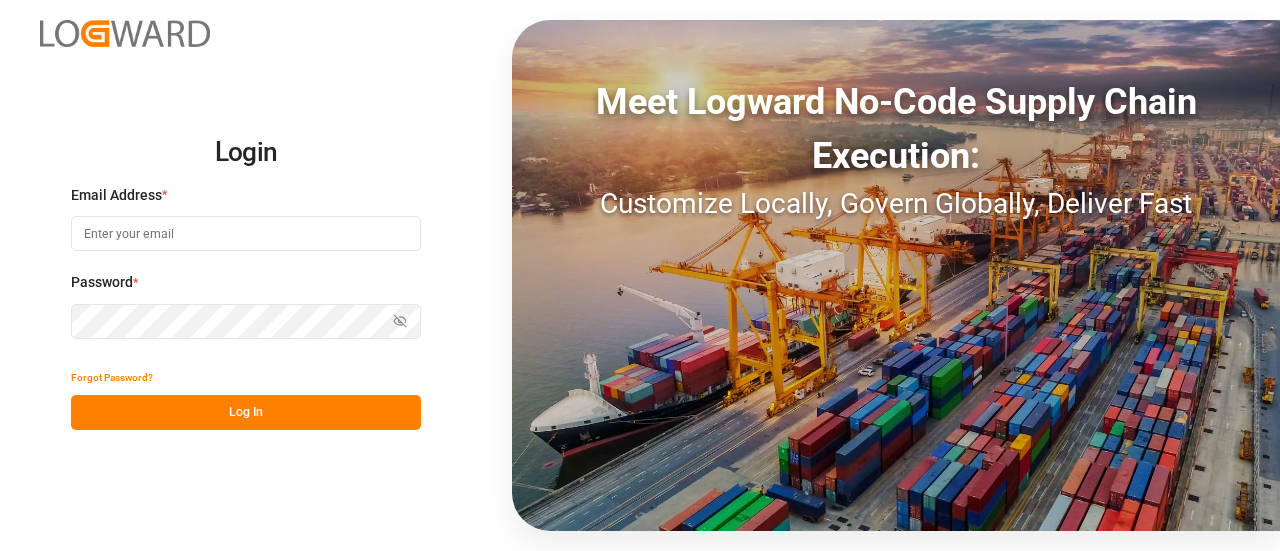 scroll, scrollTop: 0, scrollLeft: 0, axis: both 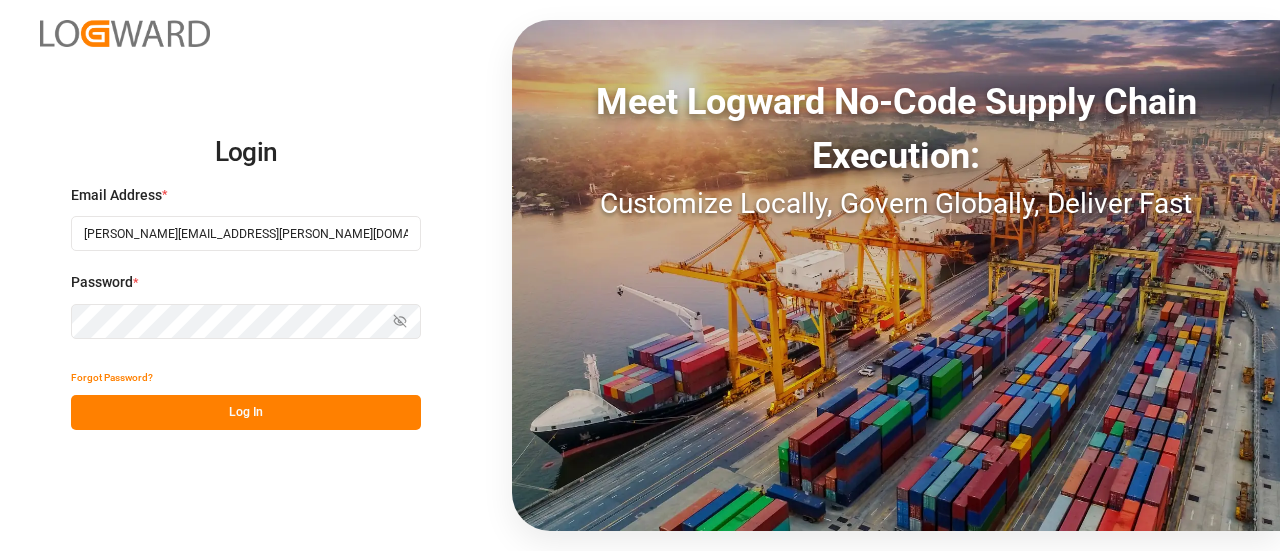 type on "[PERSON_NAME][EMAIL_ADDRESS][PERSON_NAME][DOMAIN_NAME]" 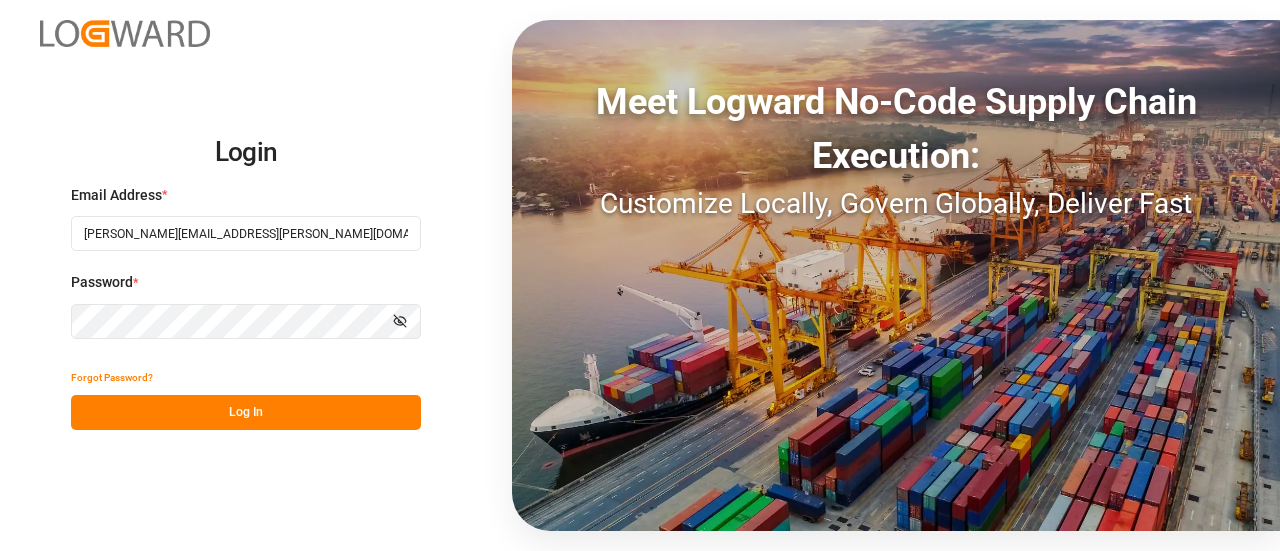 click on "Log In" at bounding box center [246, 412] 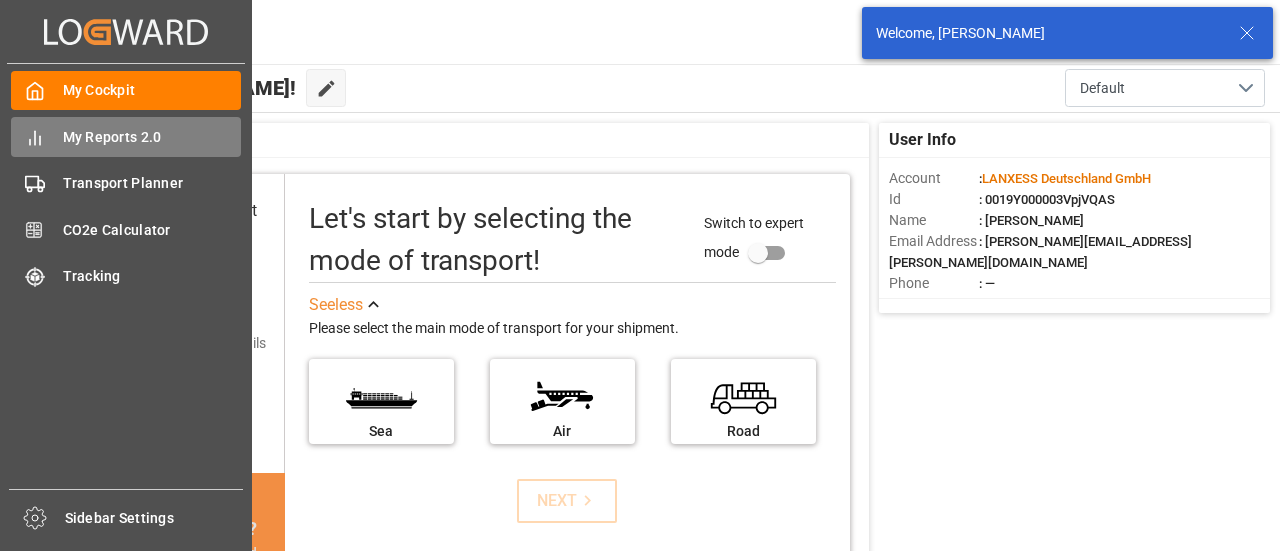 click on "My Reports 2.0" at bounding box center (152, 137) 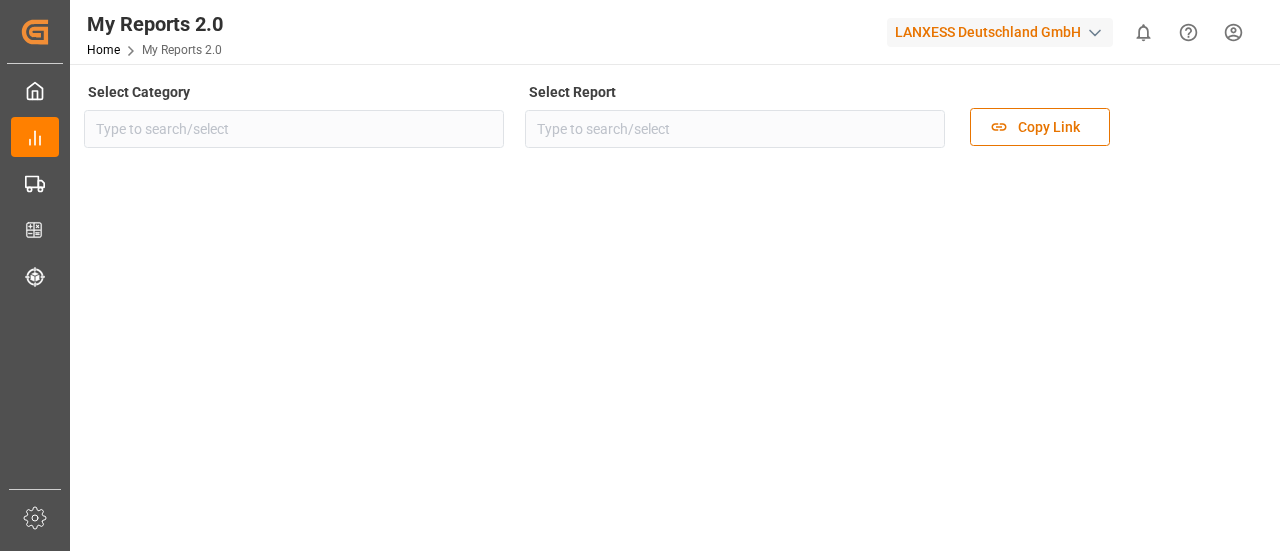 type on "Allocation" 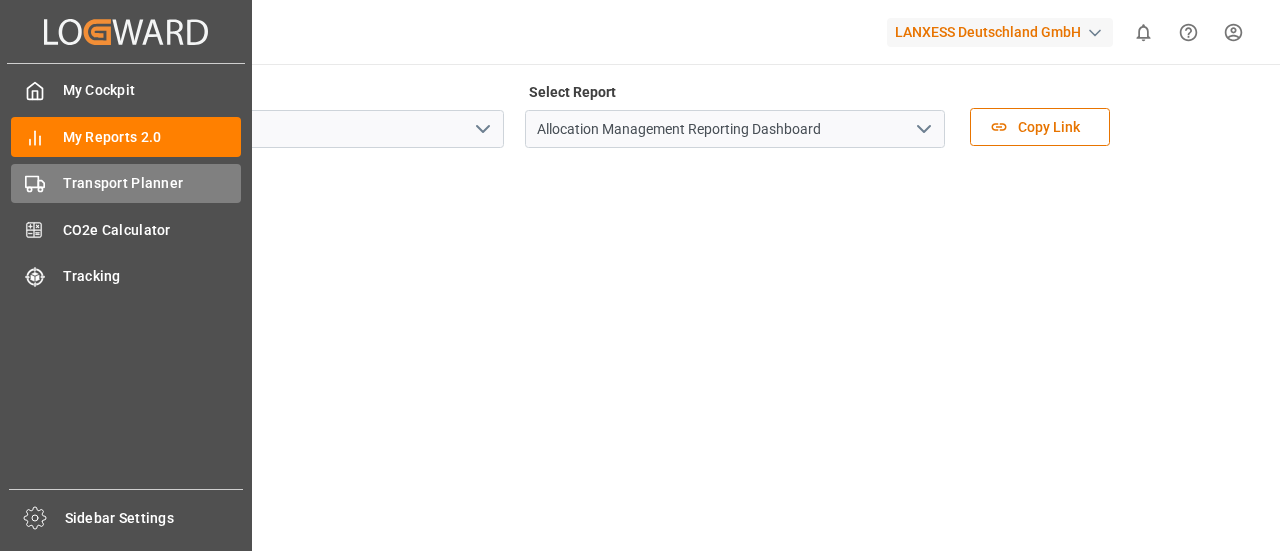 click on "Transport Planner" at bounding box center [152, 183] 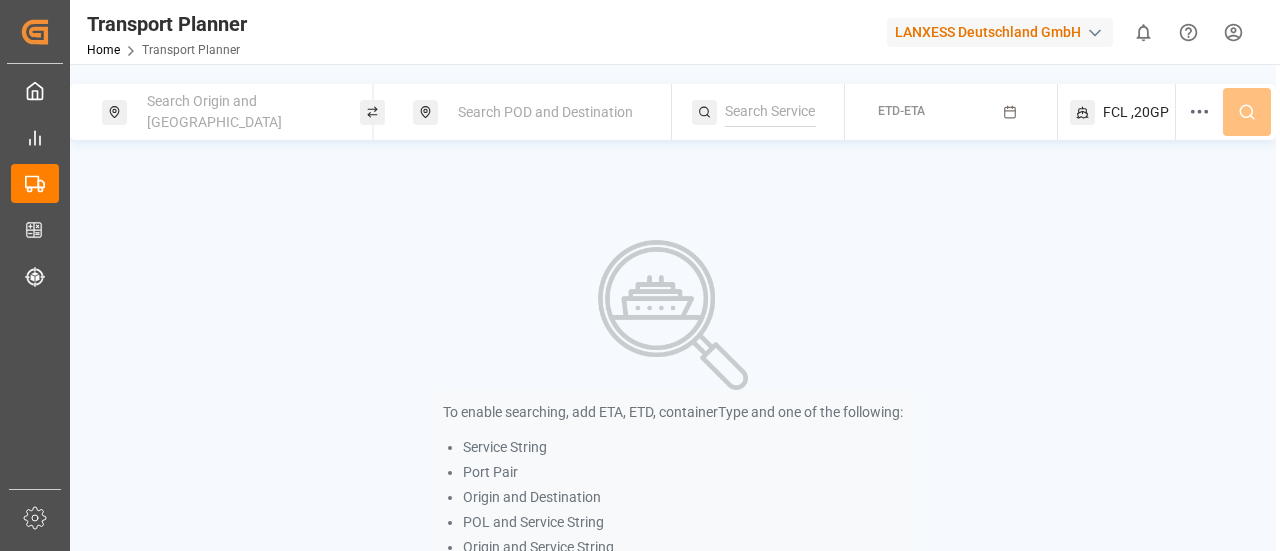 click on "Search Origin and [GEOGRAPHIC_DATA]" at bounding box center [214, 111] 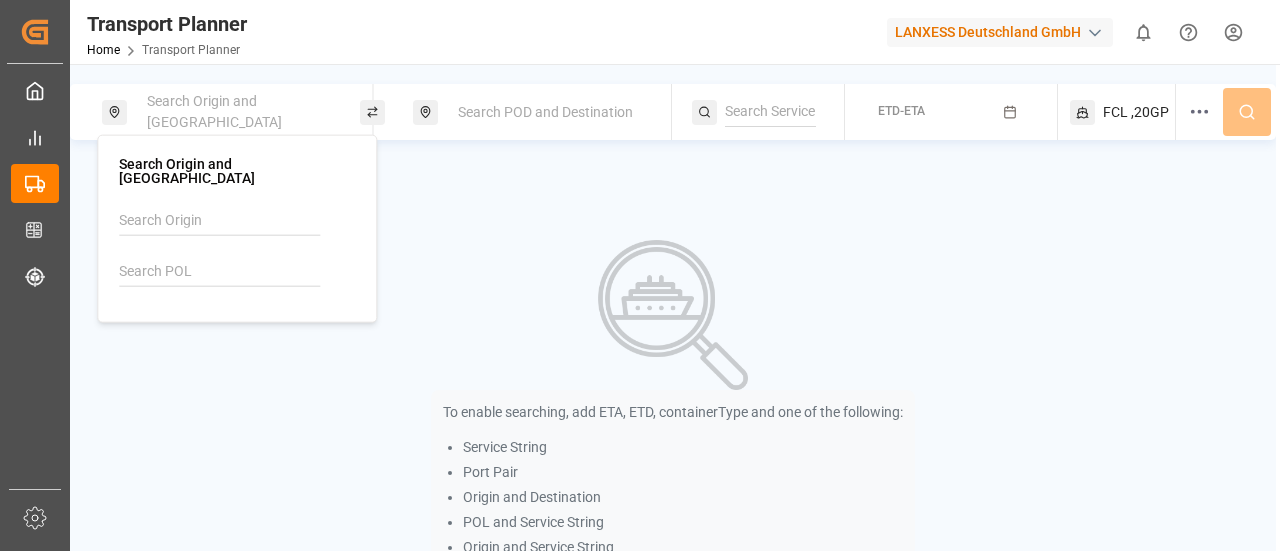 click at bounding box center [219, 272] 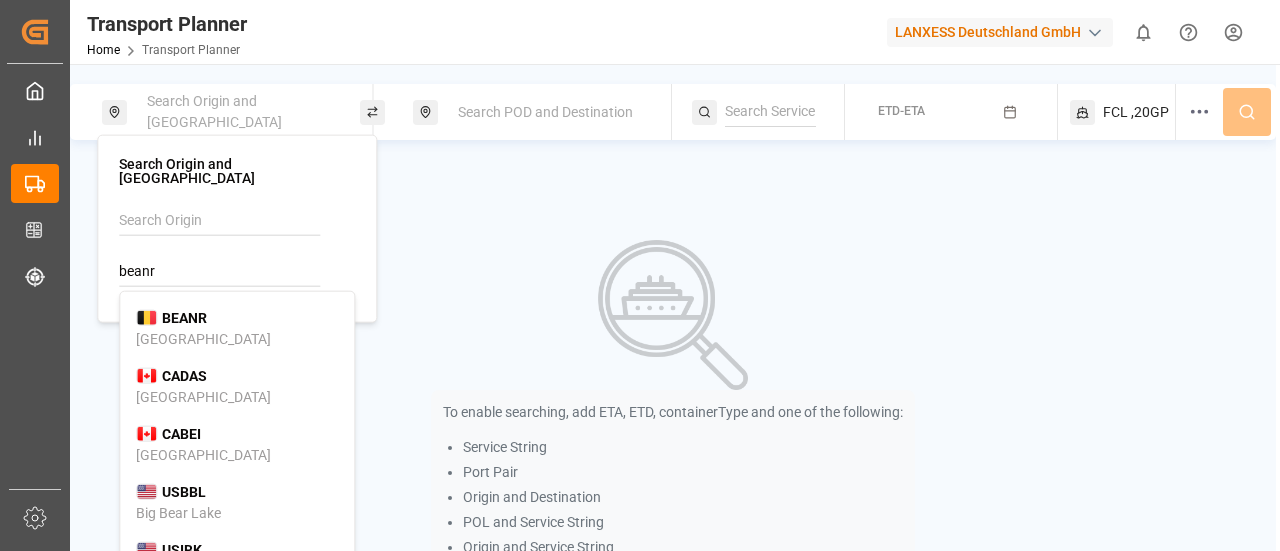 click on "BEANR" at bounding box center (184, 317) 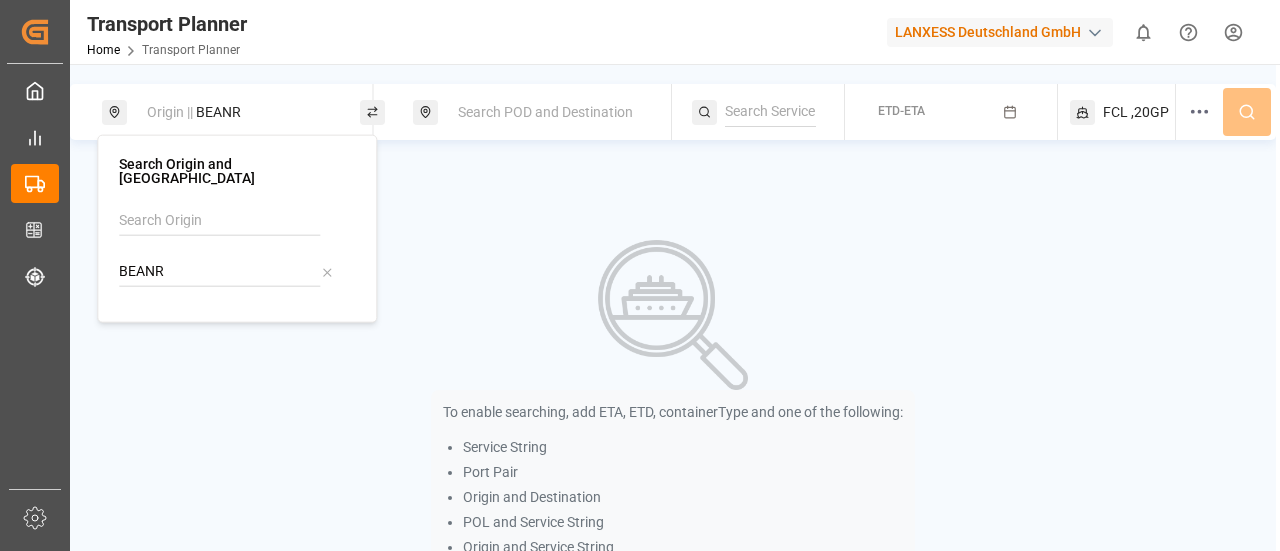click on "Search POD and Destination" at bounding box center (545, 112) 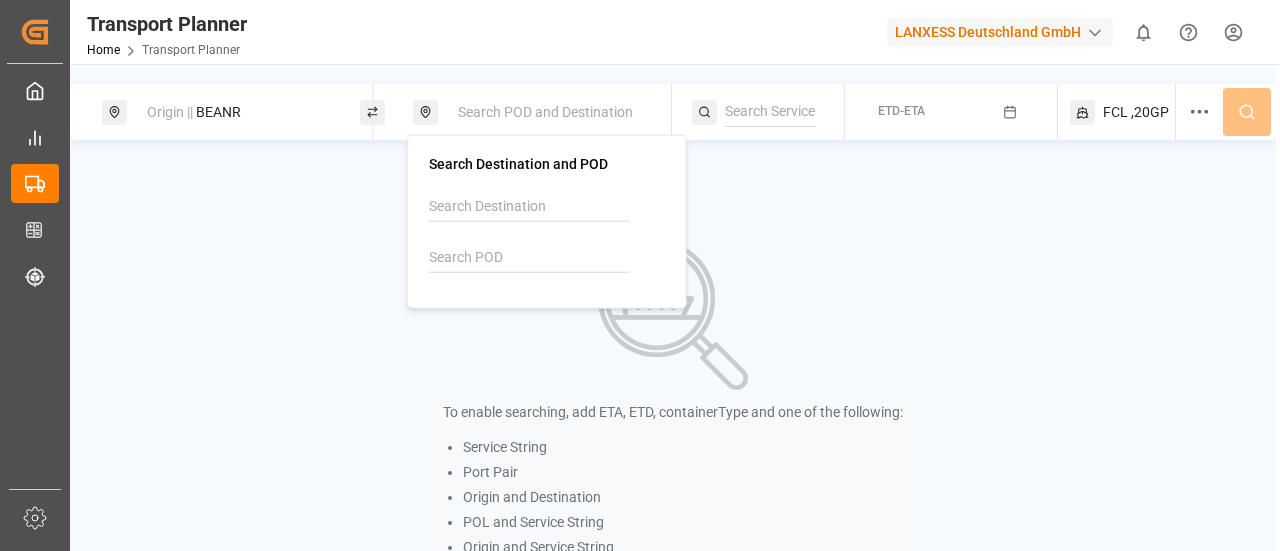 click at bounding box center (529, 258) 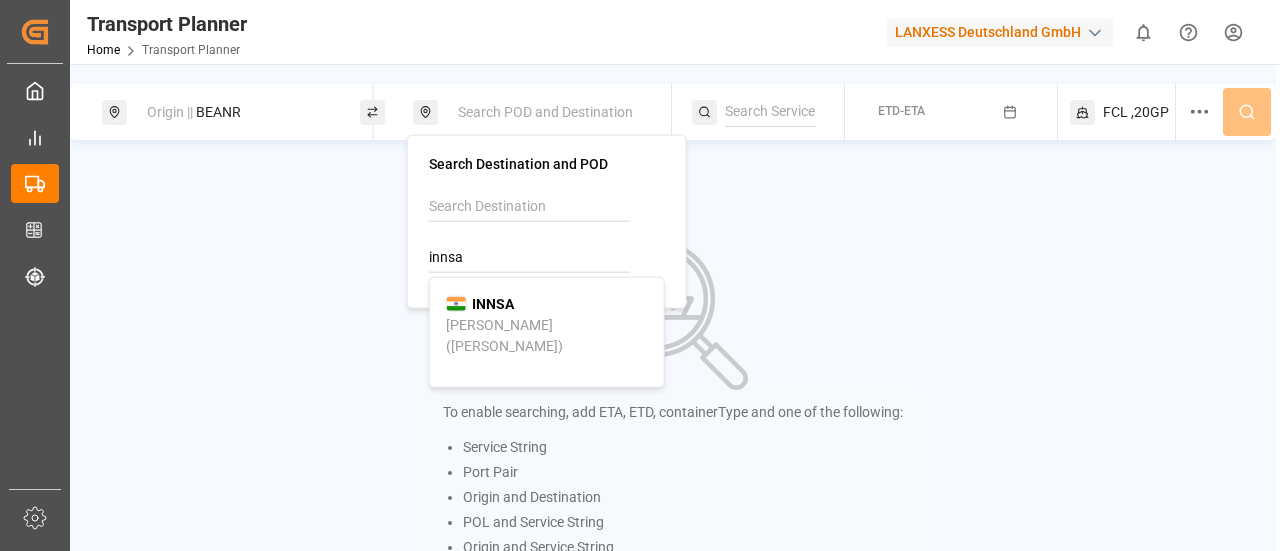 click on "INNSA" at bounding box center (493, 303) 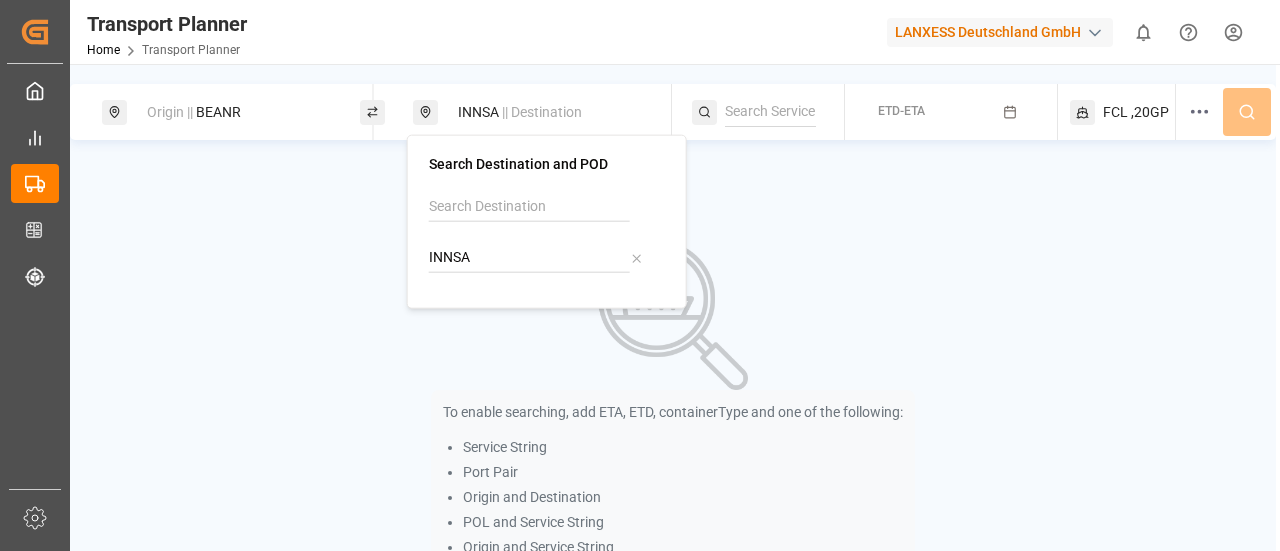 click on "Origin ||    BEANR INNSA   || Destination ETD-ETA FCL   ,20GP To enable searching, add ETA, ETD, containerType and one of the following: Service String Port Pair Origin and Destination POL and Service String Origin and Service String POD and Service String Destination and Service String" at bounding box center (673, 359) 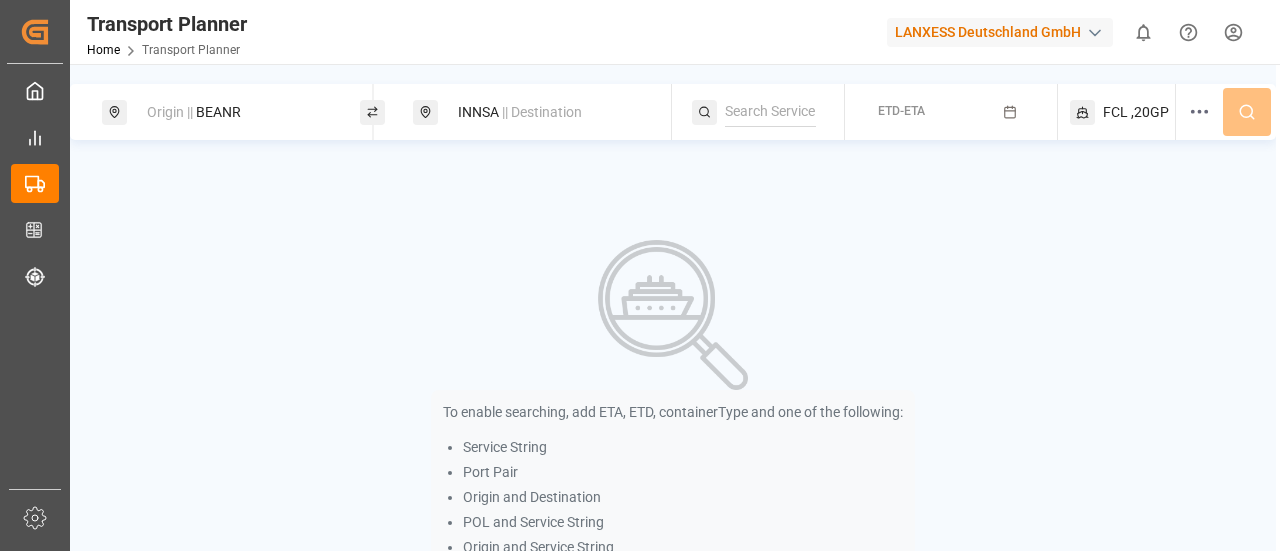 click on "FCL   ,20GP" at bounding box center (1123, 112) 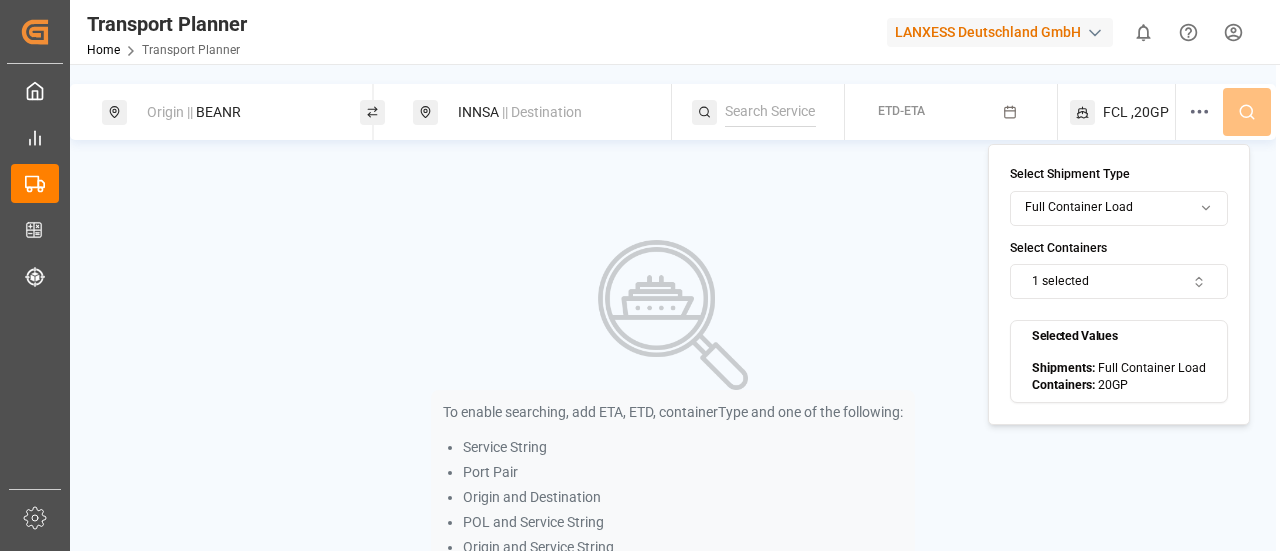 click on "1 selected" at bounding box center (1119, 281) 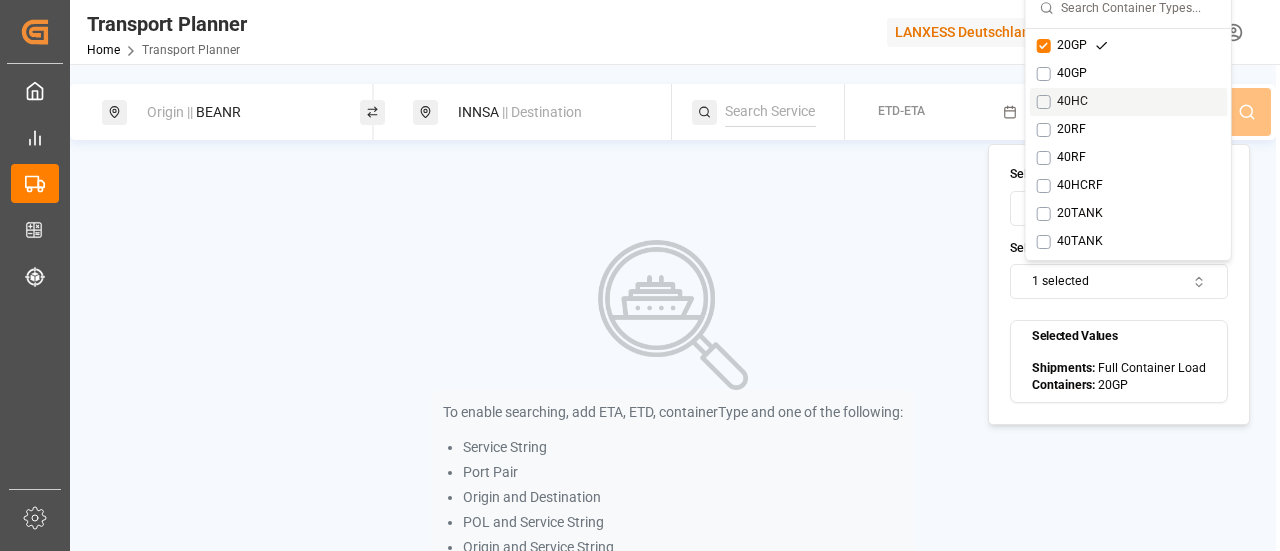 click at bounding box center [1043, 102] 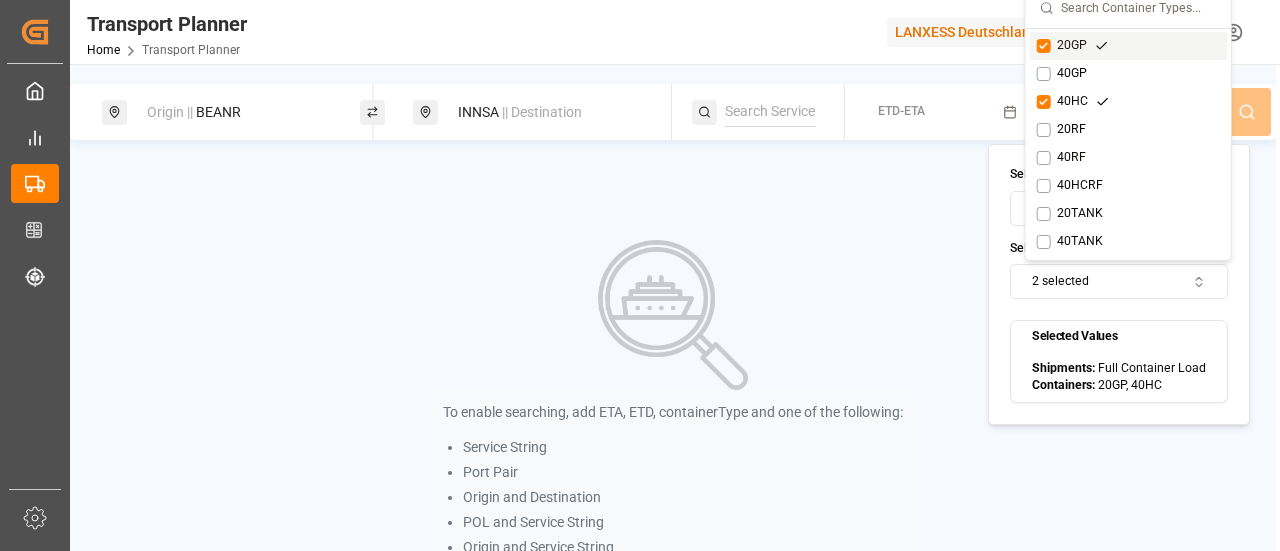 click on "20GP" at bounding box center (1072, 46) 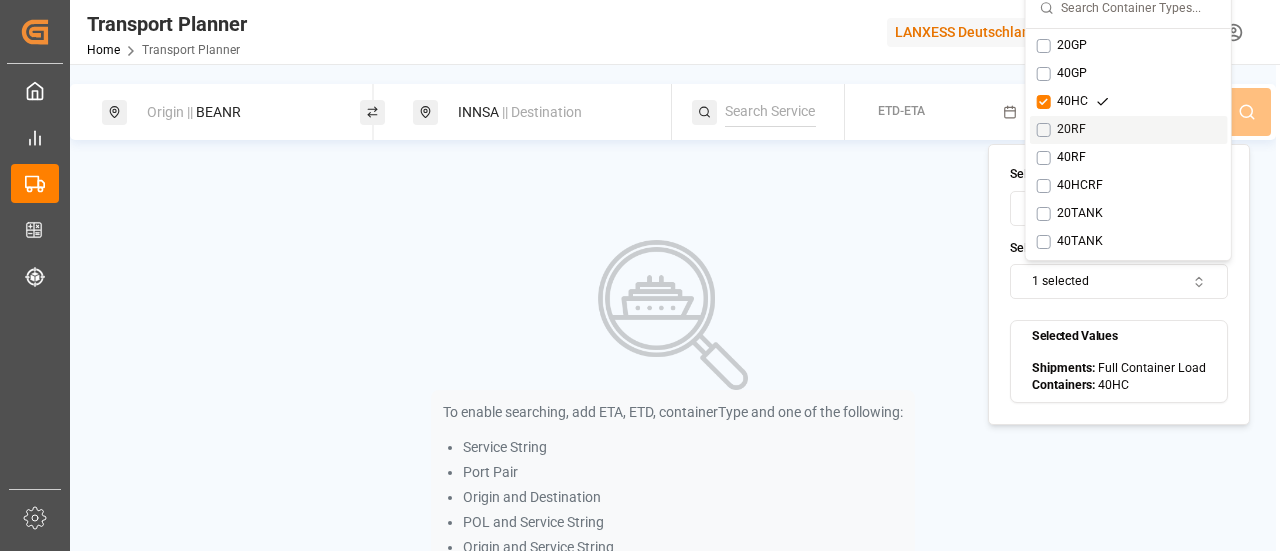 click on "Select Shipment Type Full Container Load Select Containers 1 selected Selected Values Shipments:   Full Container Load Containers:   40HC" at bounding box center (1119, 284) 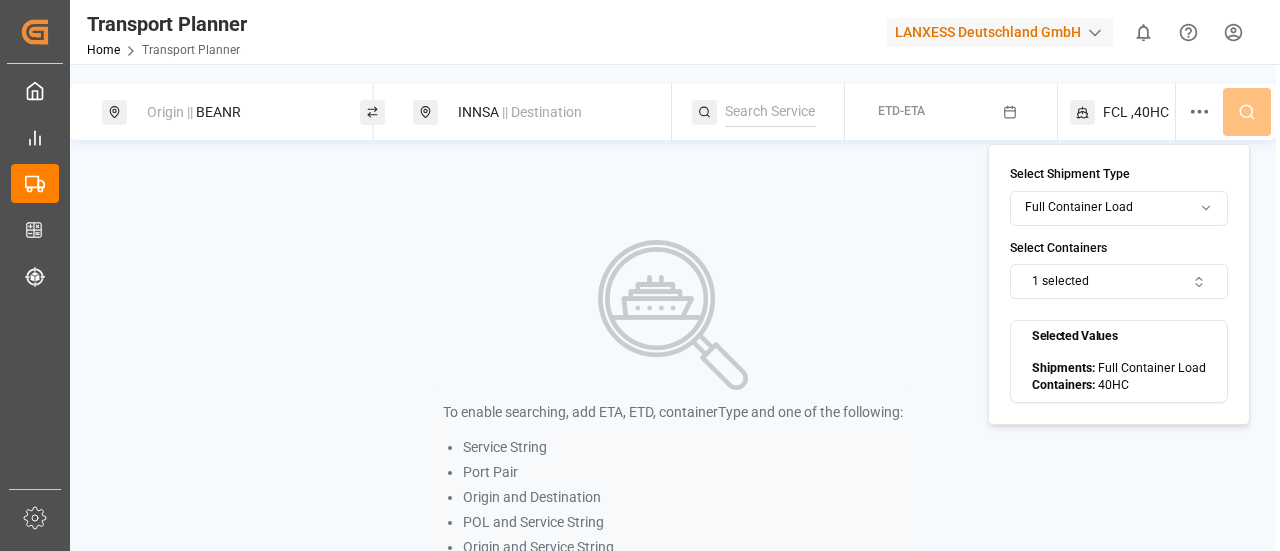 click on "Origin ||    BEANR INNSA   || Destination ETD-ETA FCL   ,40HC" at bounding box center (673, 112) 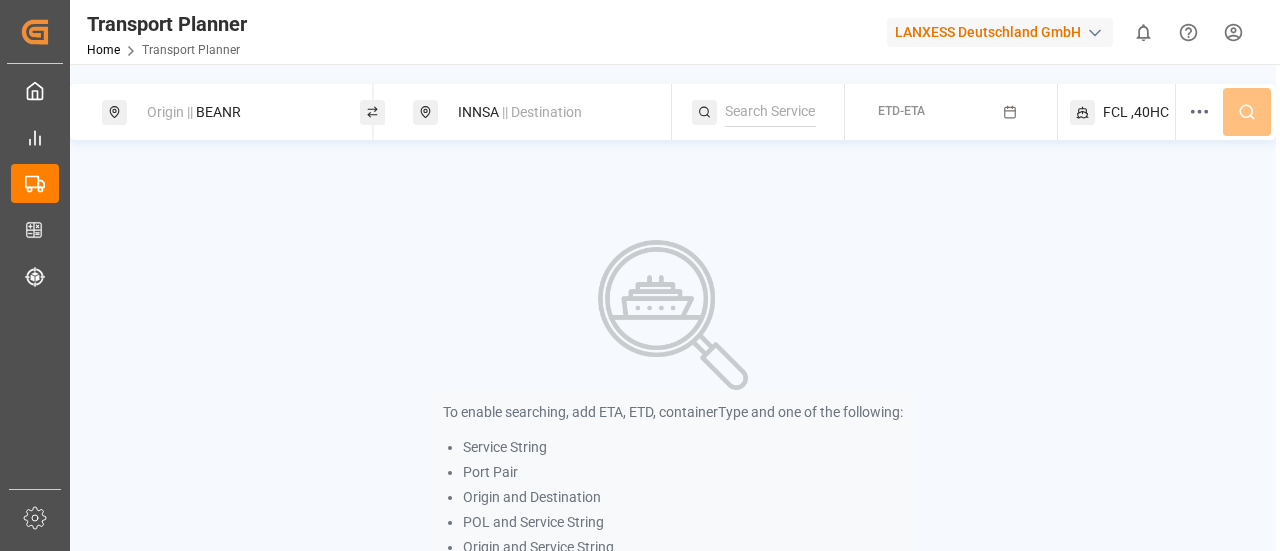 click on "Origin ||    BEANR INNSA   || Destination ETD-ETA FCL   ,40HC" at bounding box center (673, 112) 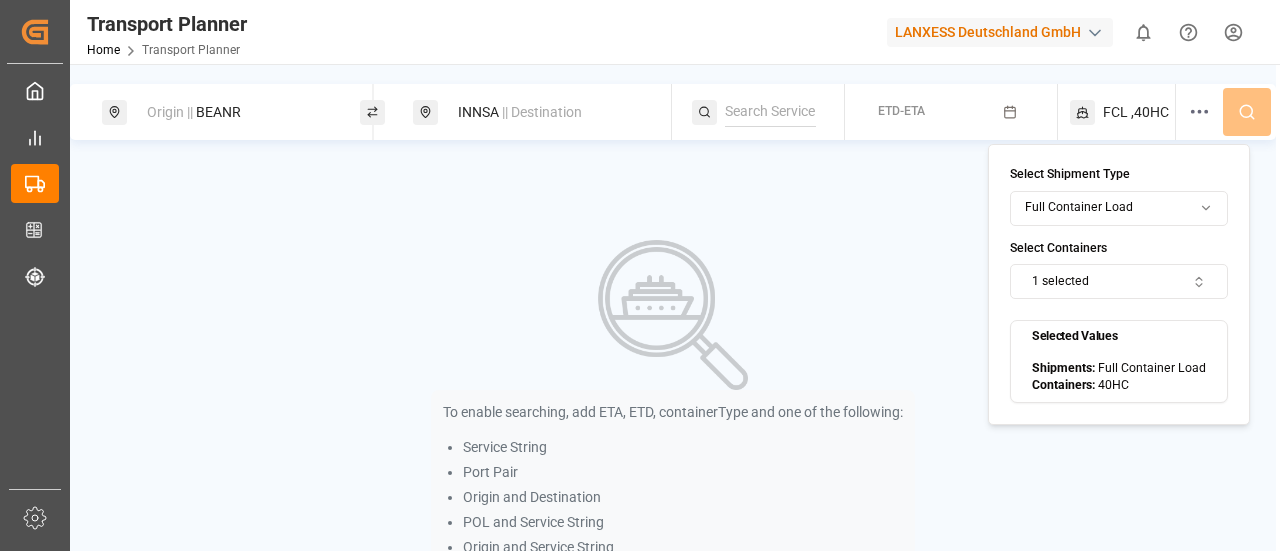 click on ",40HC" at bounding box center [1150, 112] 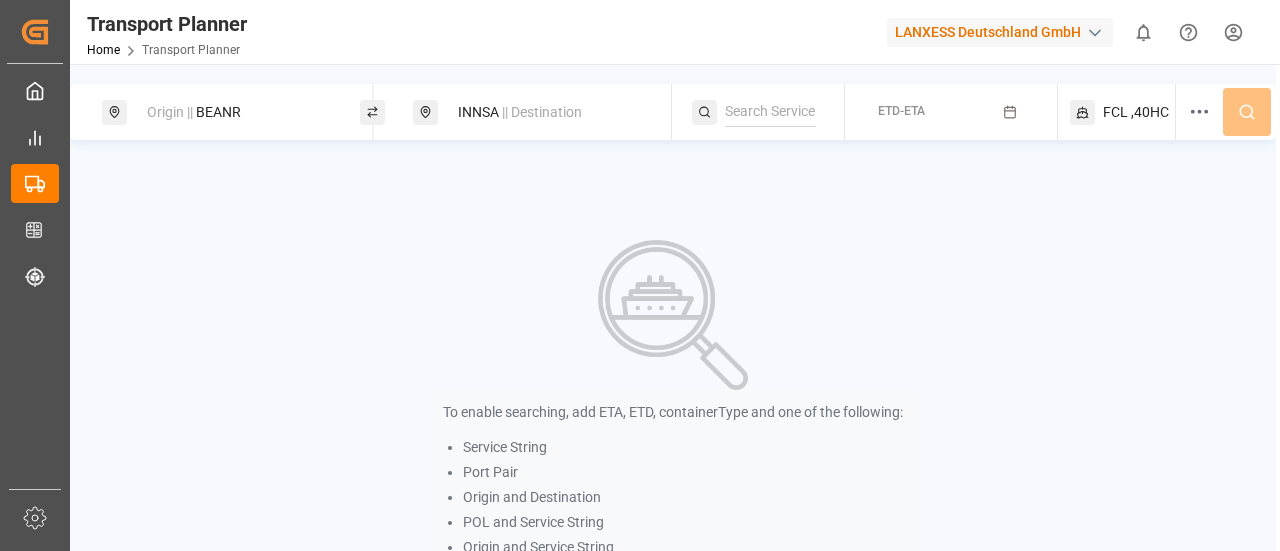 click on "ETD-ETA" at bounding box center (901, 111) 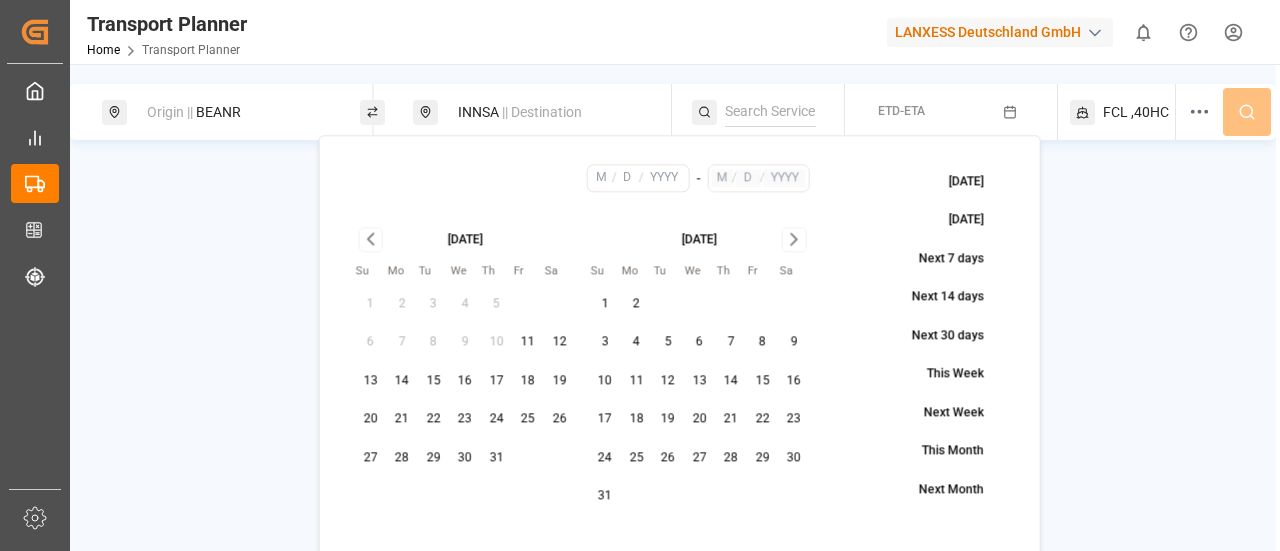click on "23" at bounding box center [465, 420] 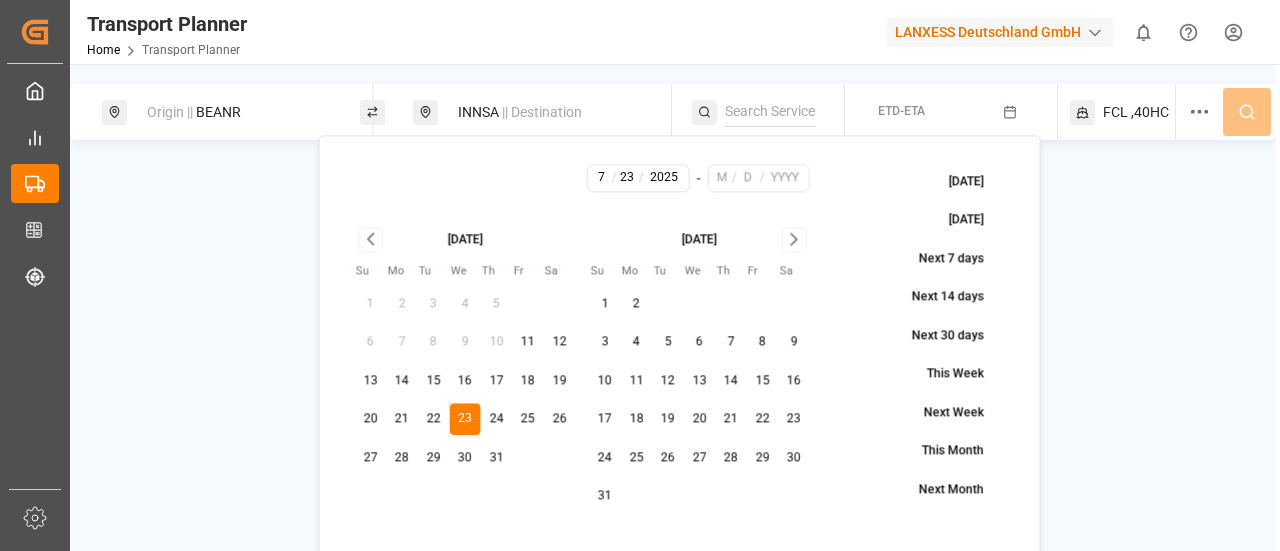 click 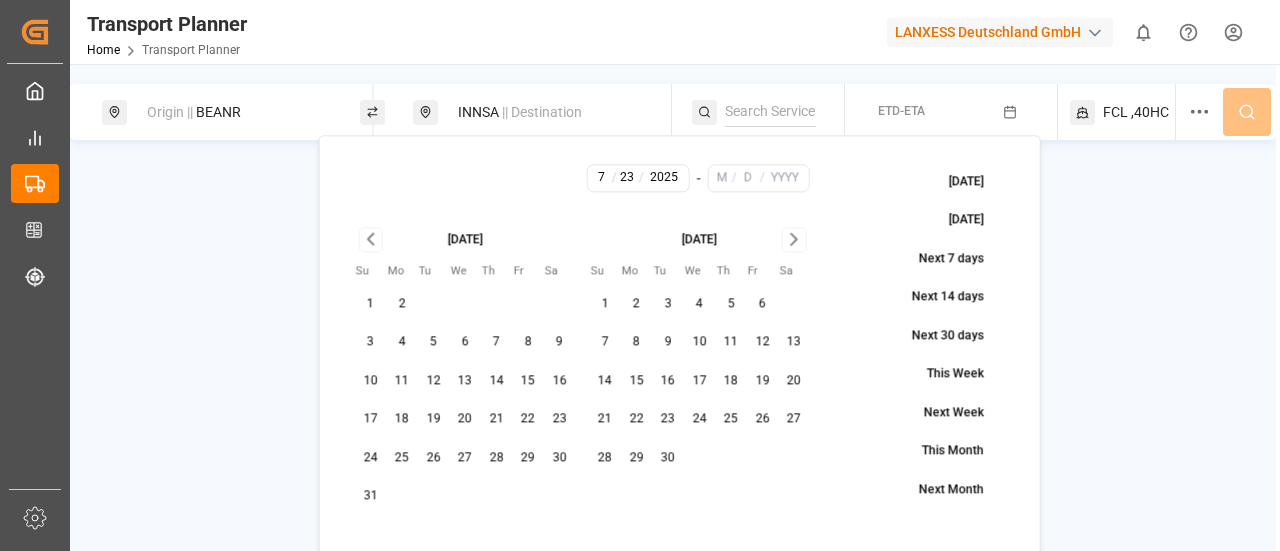 click 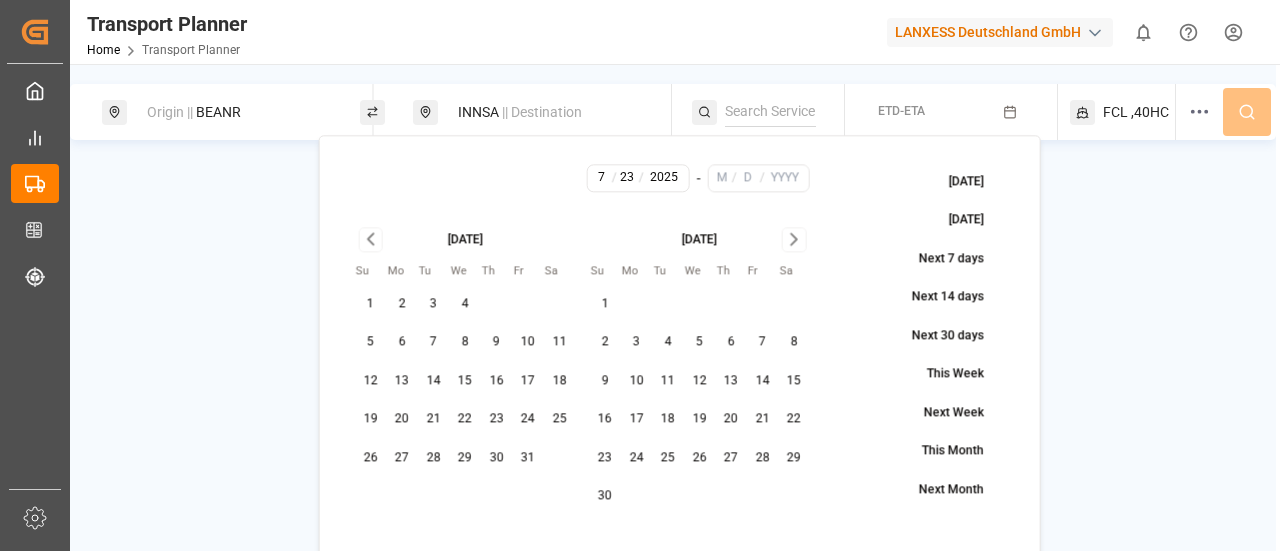 click on "31" at bounding box center [528, 458] 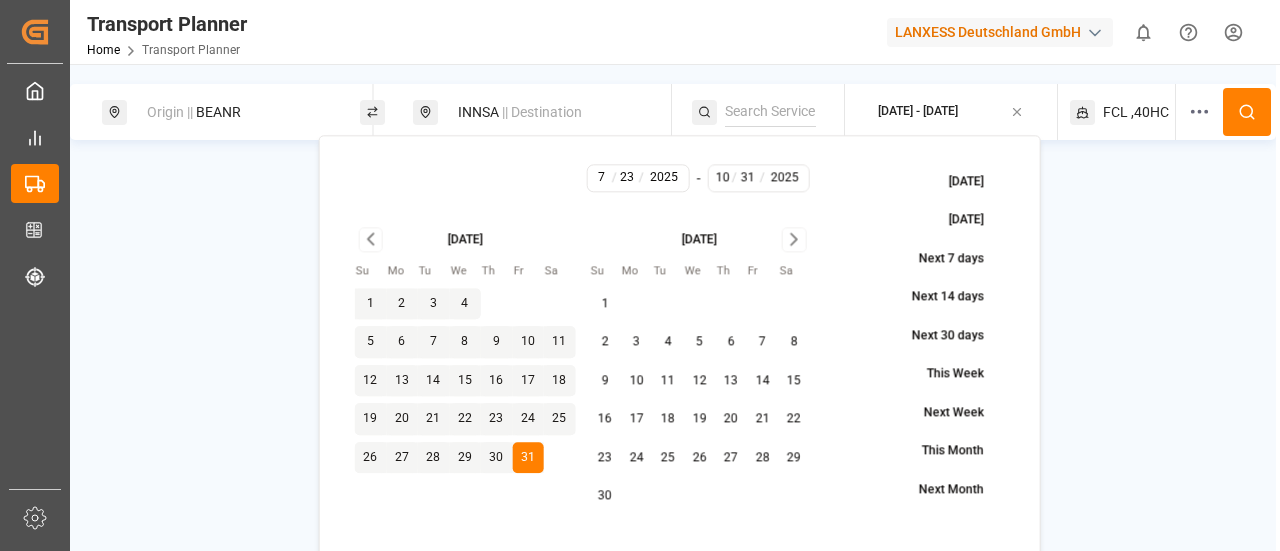 click at bounding box center (1247, 112) 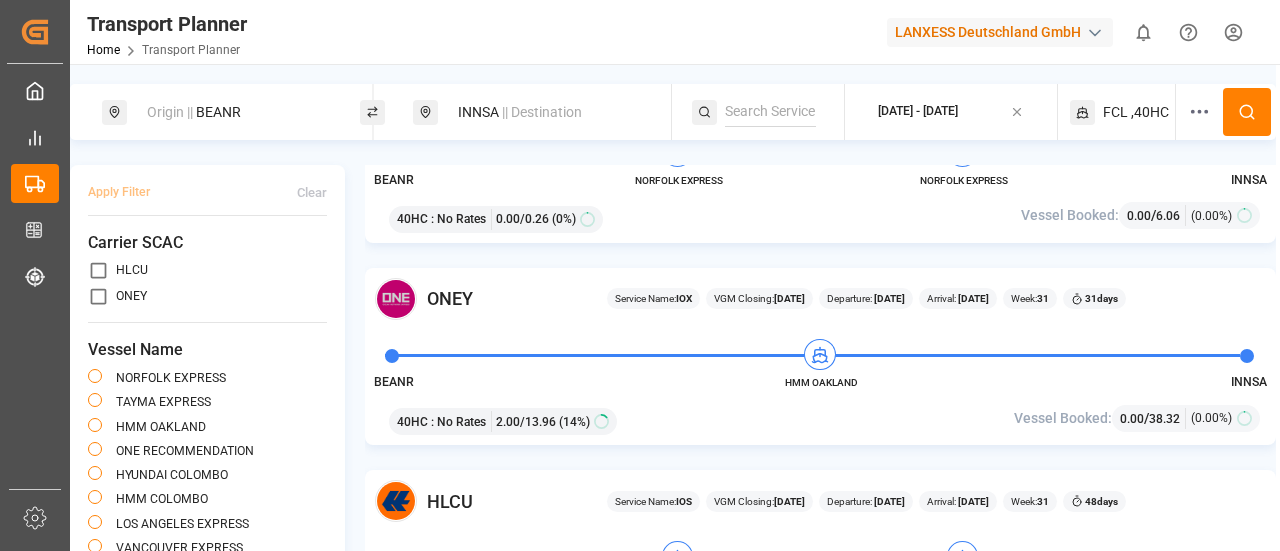 scroll, scrollTop: 0, scrollLeft: 0, axis: both 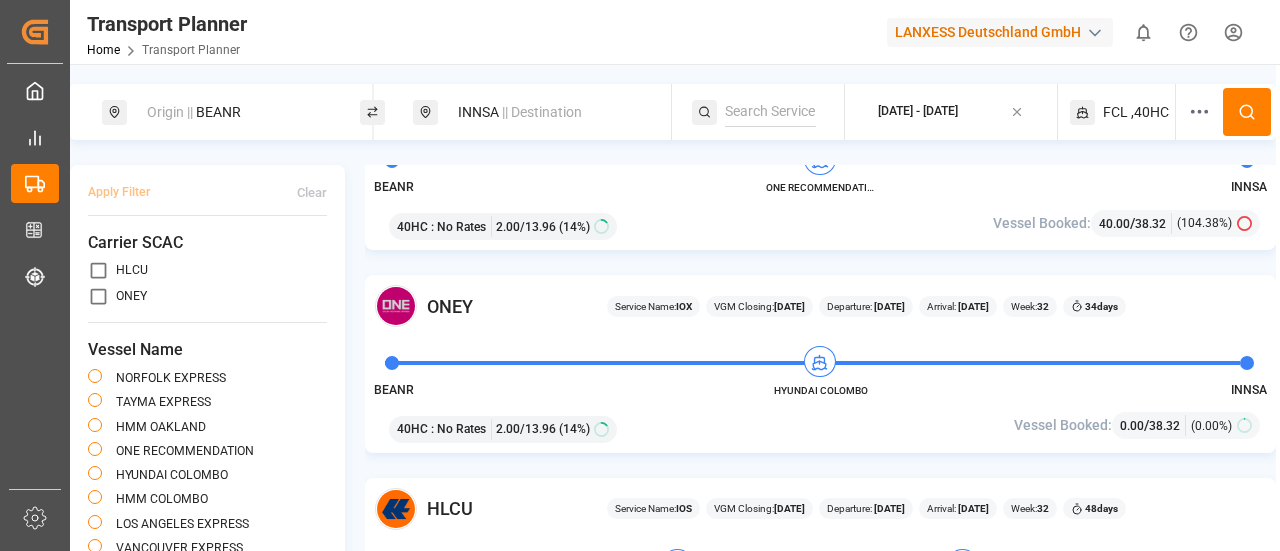 click on "HYUNDAI COLOMBO" at bounding box center (821, 390) 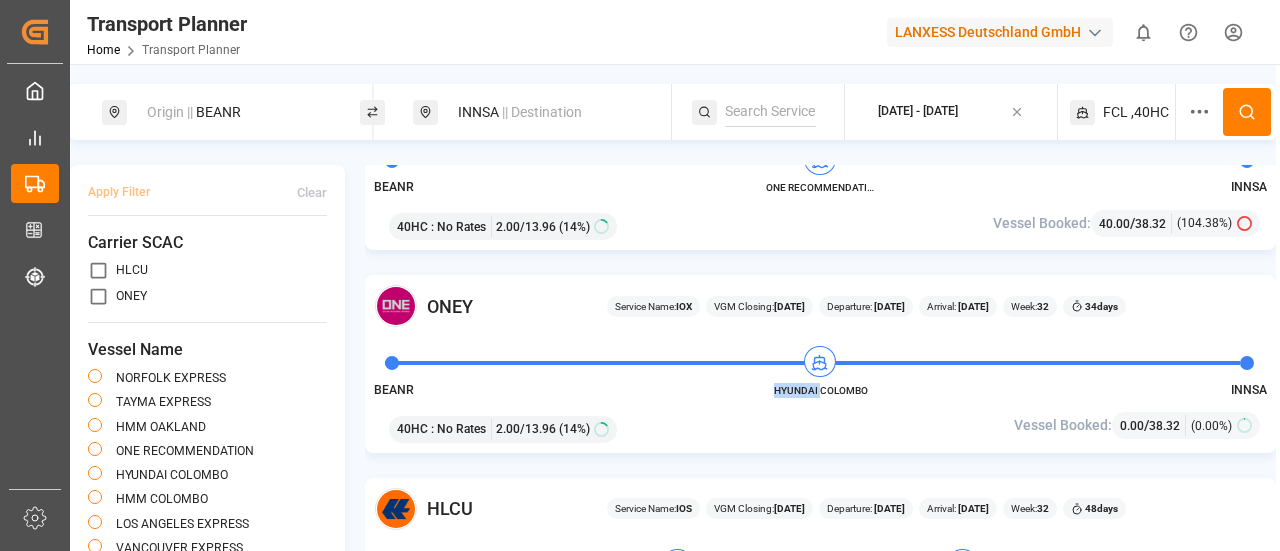 click on "HYUNDAI COLOMBO" at bounding box center (821, 390) 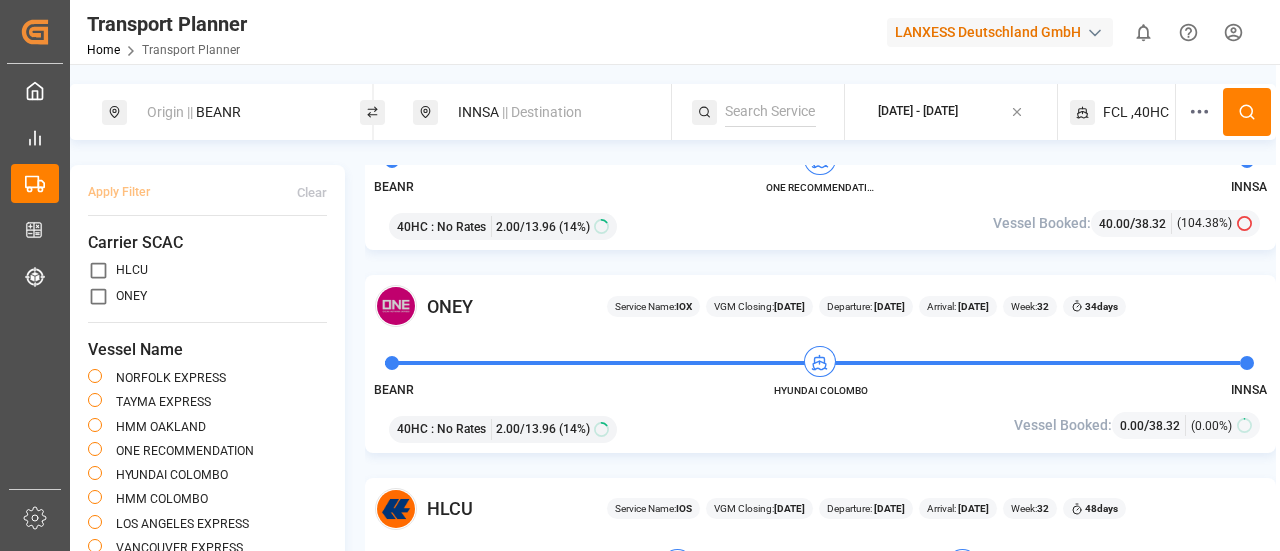 click on "HYUNDAI COLOMBO" at bounding box center [821, 390] 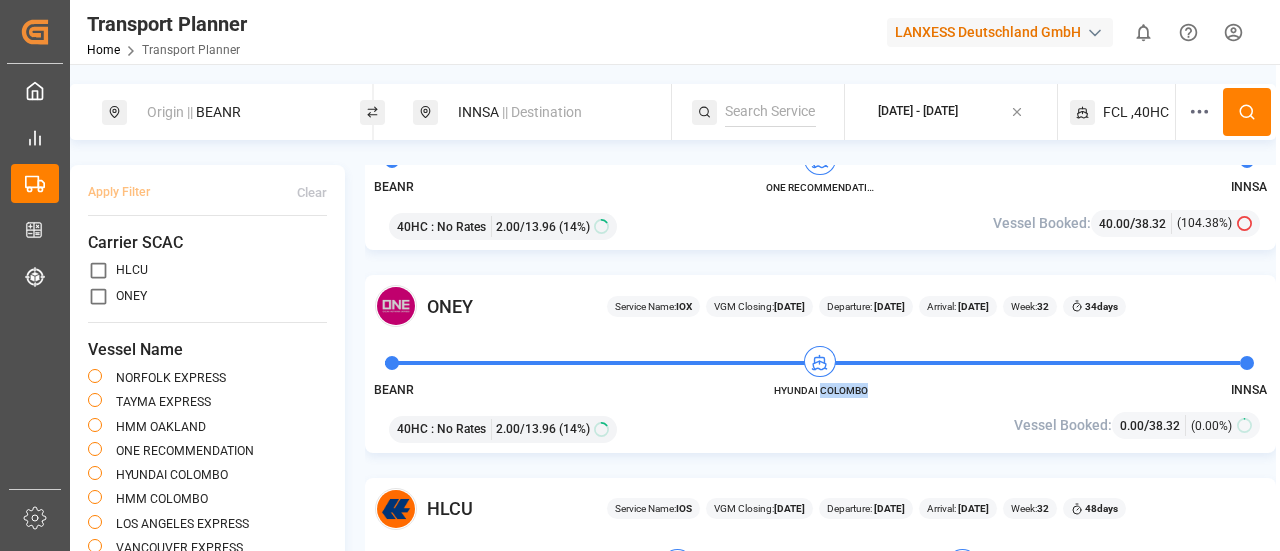 click on "HYUNDAI COLOMBO" at bounding box center [821, 390] 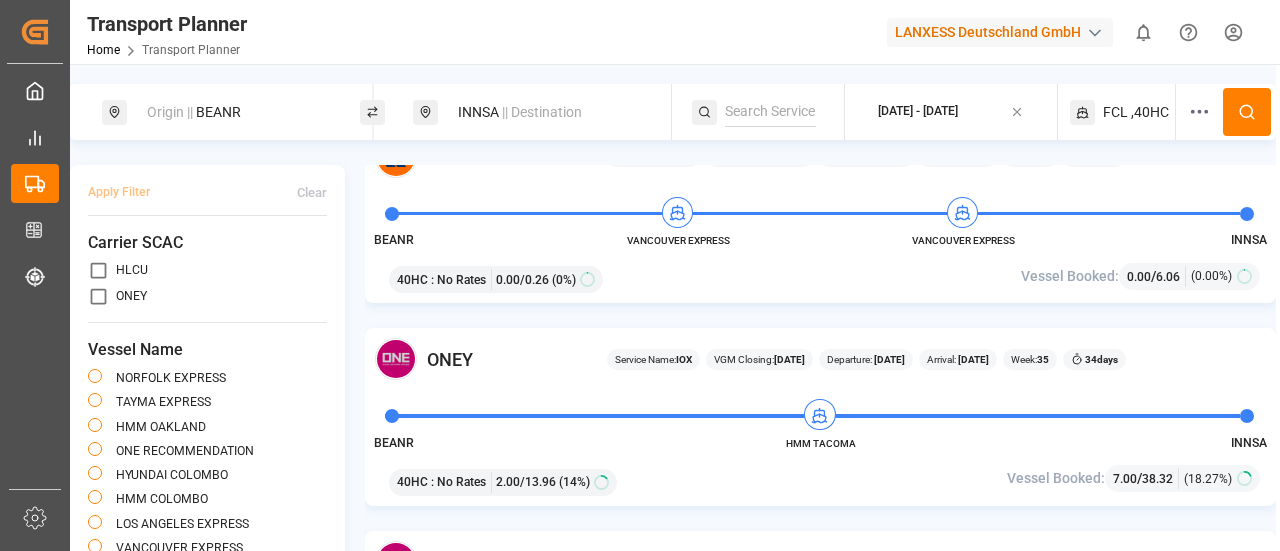 scroll, scrollTop: 1500, scrollLeft: 0, axis: vertical 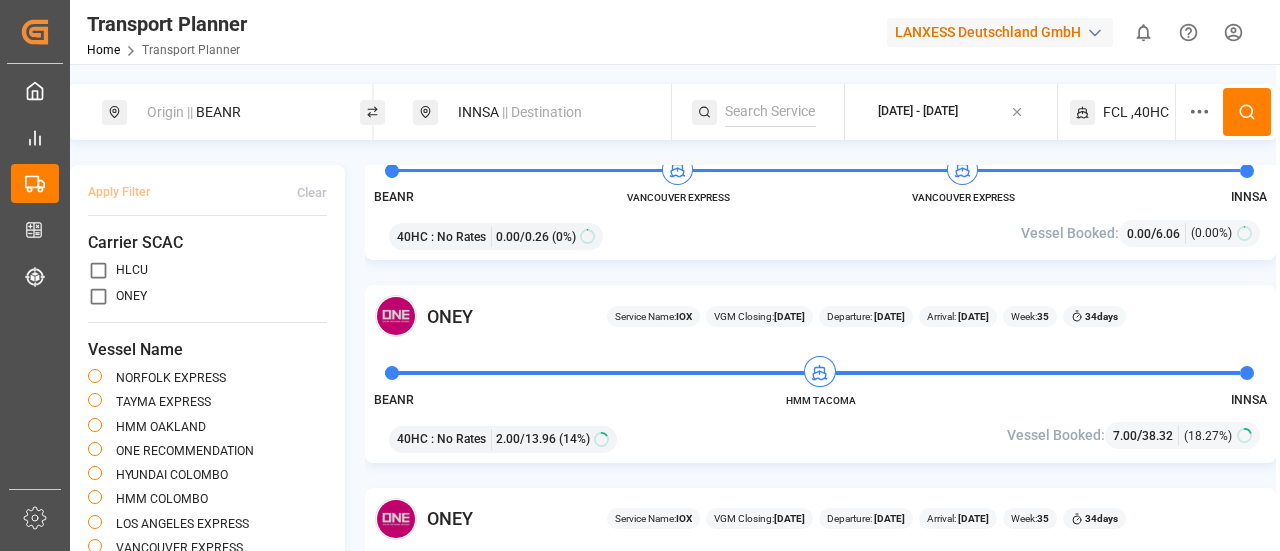 click on "Origin ||    BEANR" at bounding box center [238, 112] 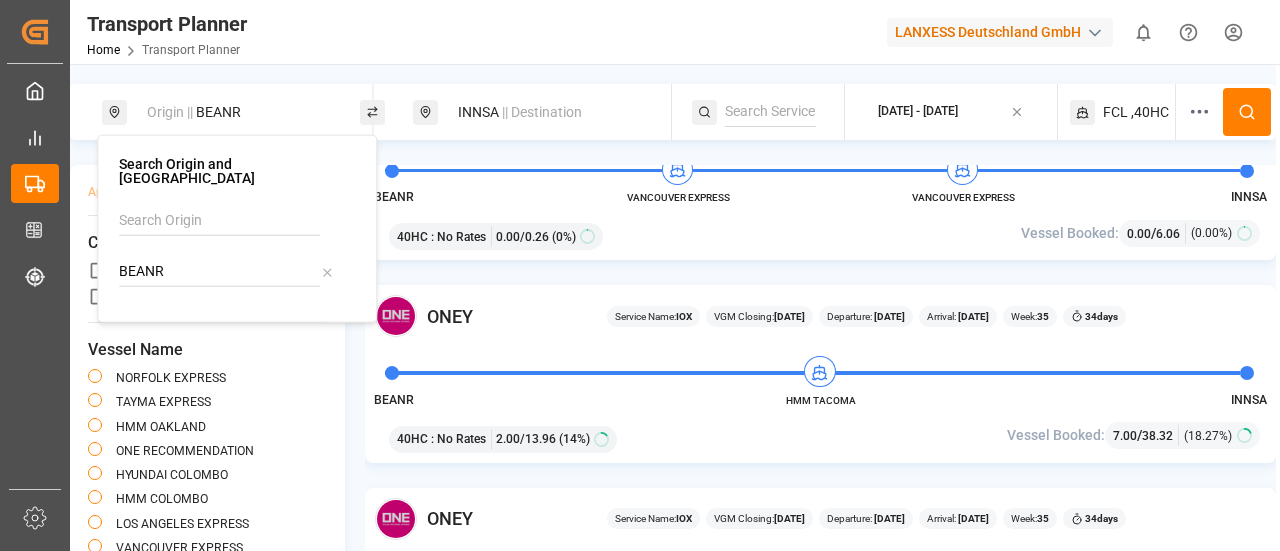 click on "BEANR" at bounding box center (219, 272) 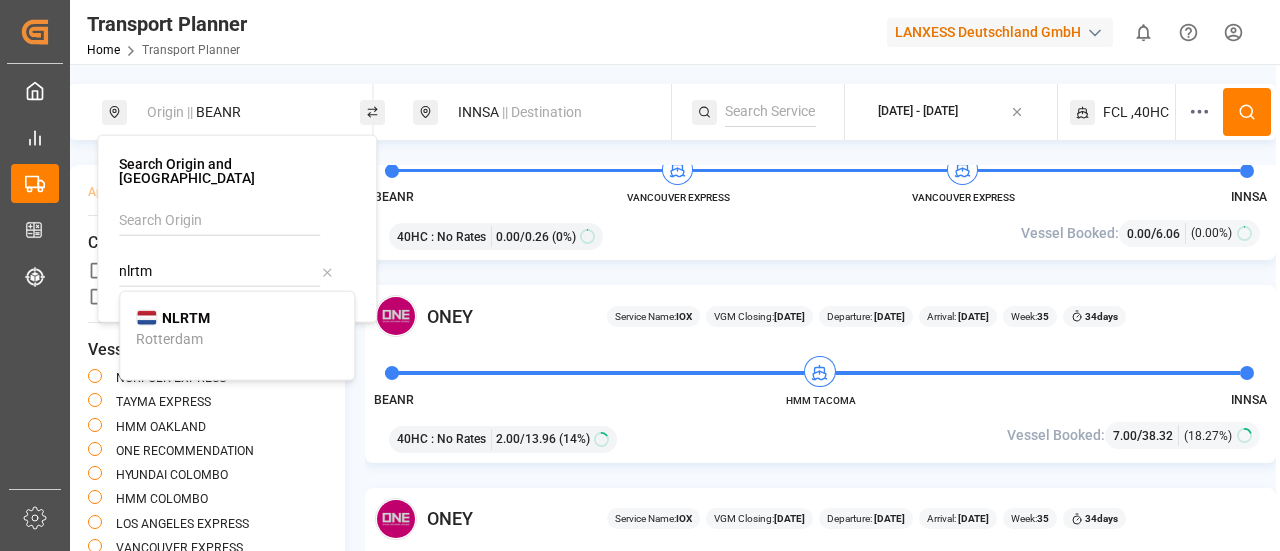 click on "NLRTM [GEOGRAPHIC_DATA]" at bounding box center [237, 328] 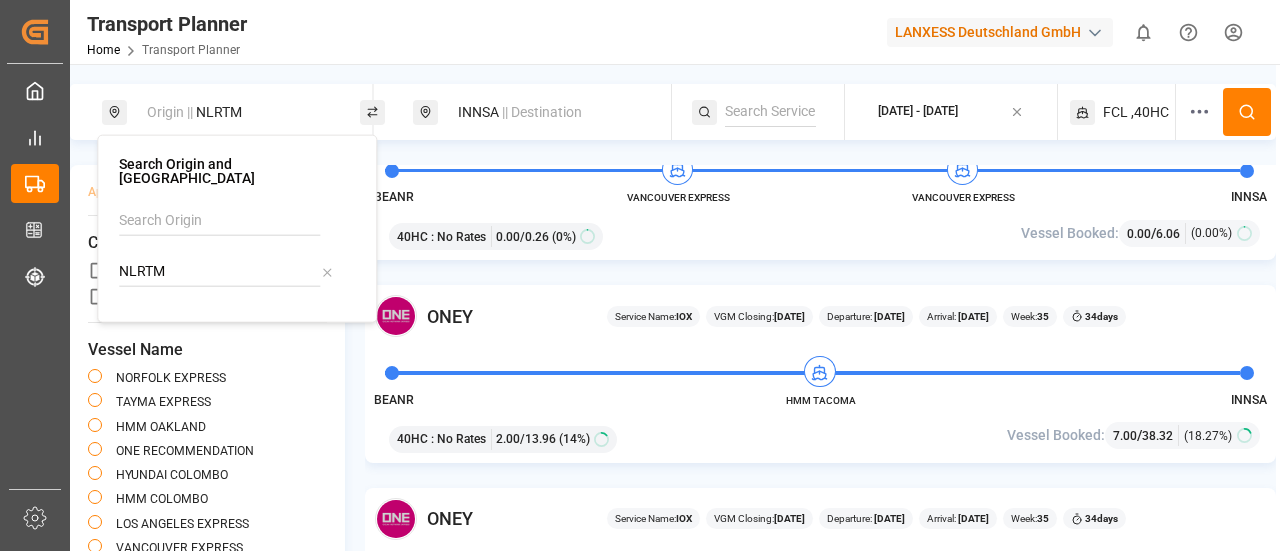 click on "[DATE] - [DATE]" at bounding box center [918, 112] 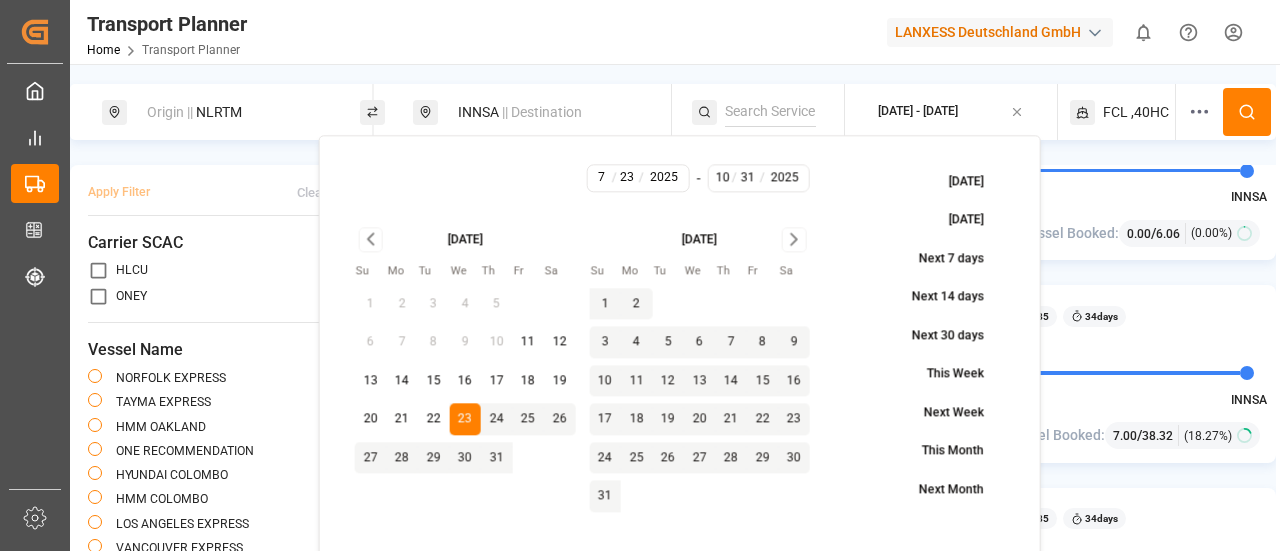 click on "1" at bounding box center (605, 304) 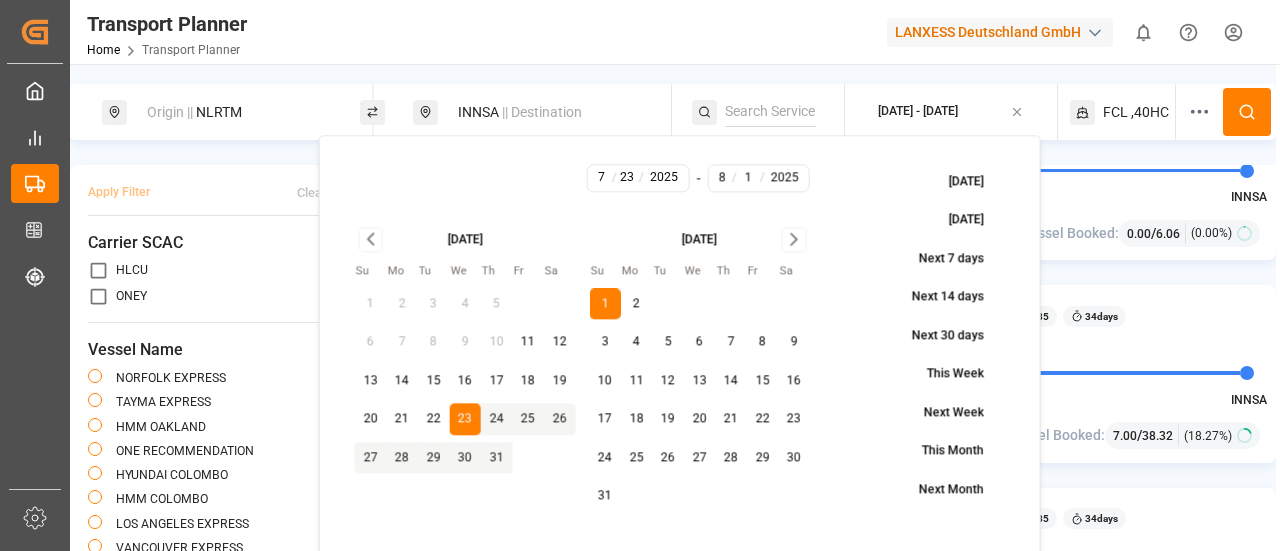 click on "1" at bounding box center (605, 304) 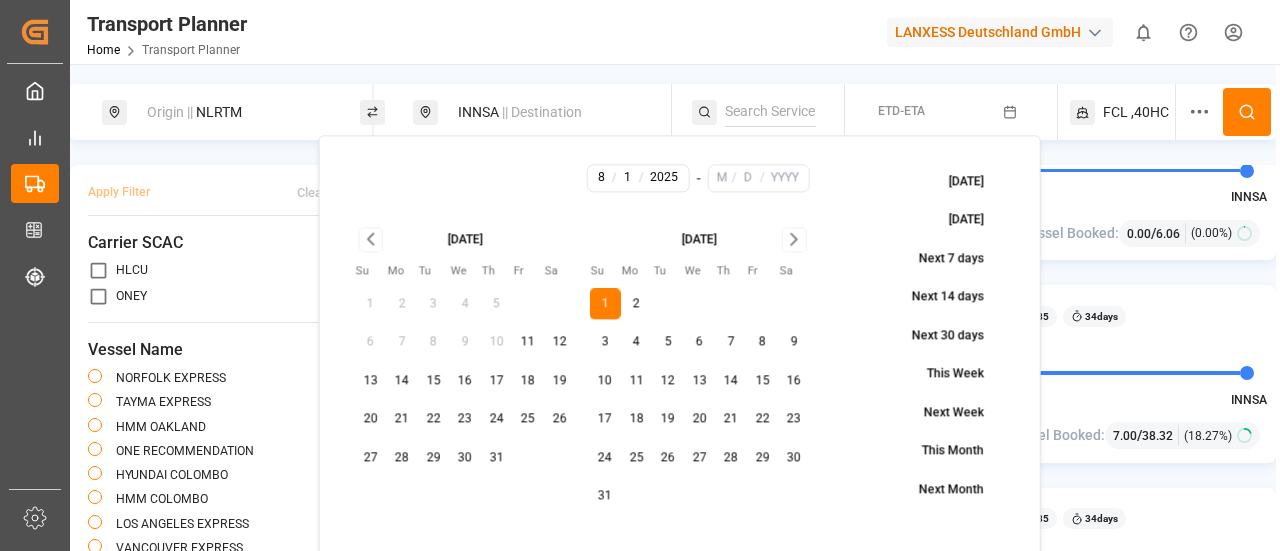 click 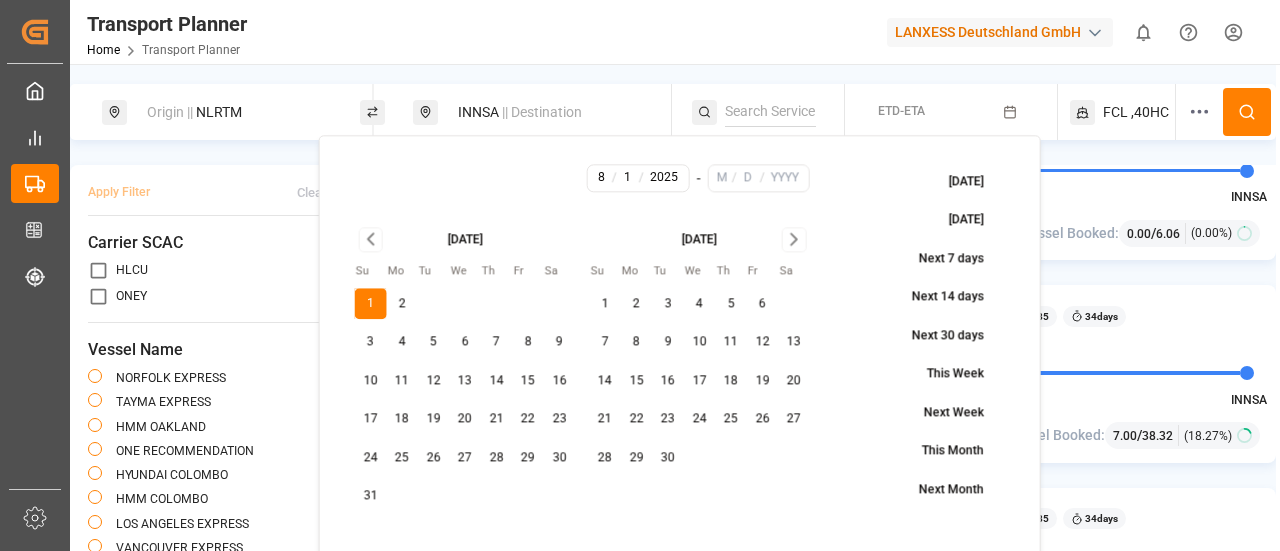 click 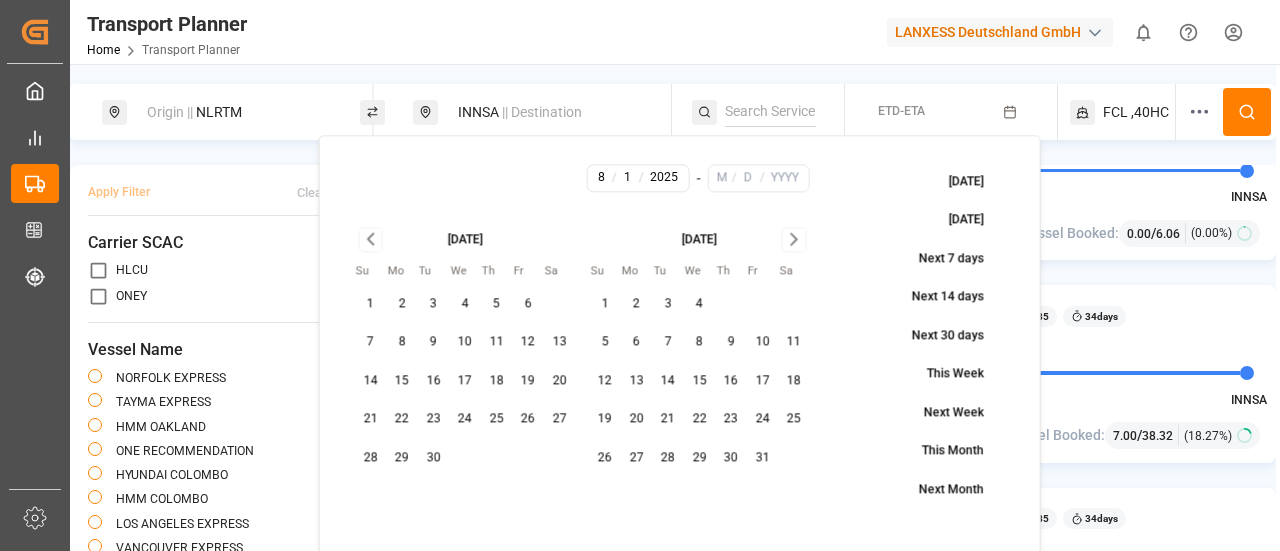click on "31" at bounding box center [763, 458] 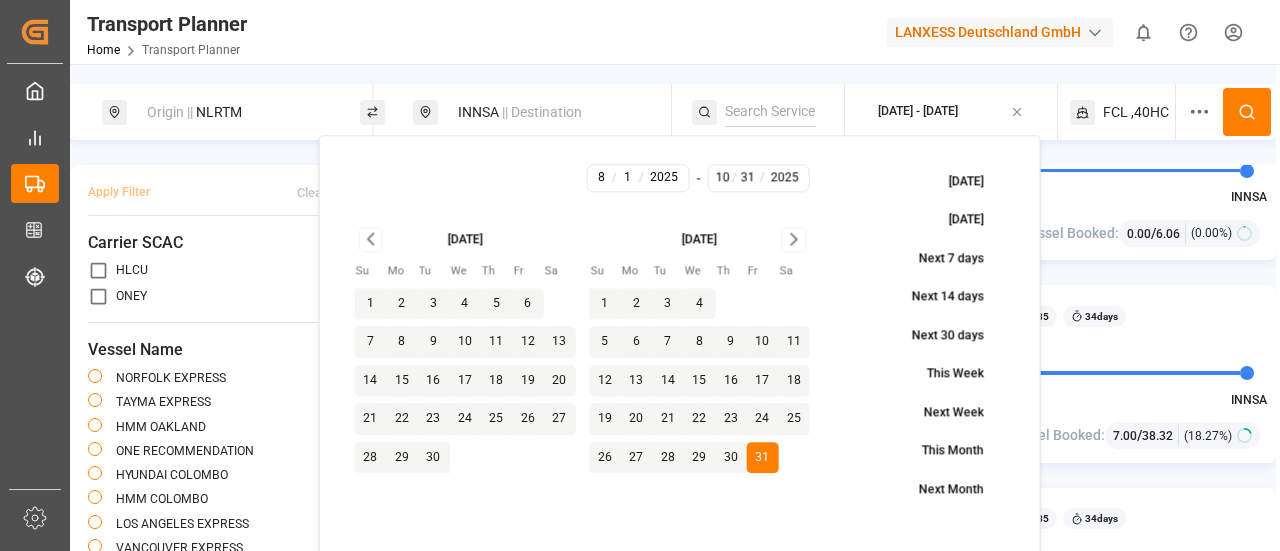 click 